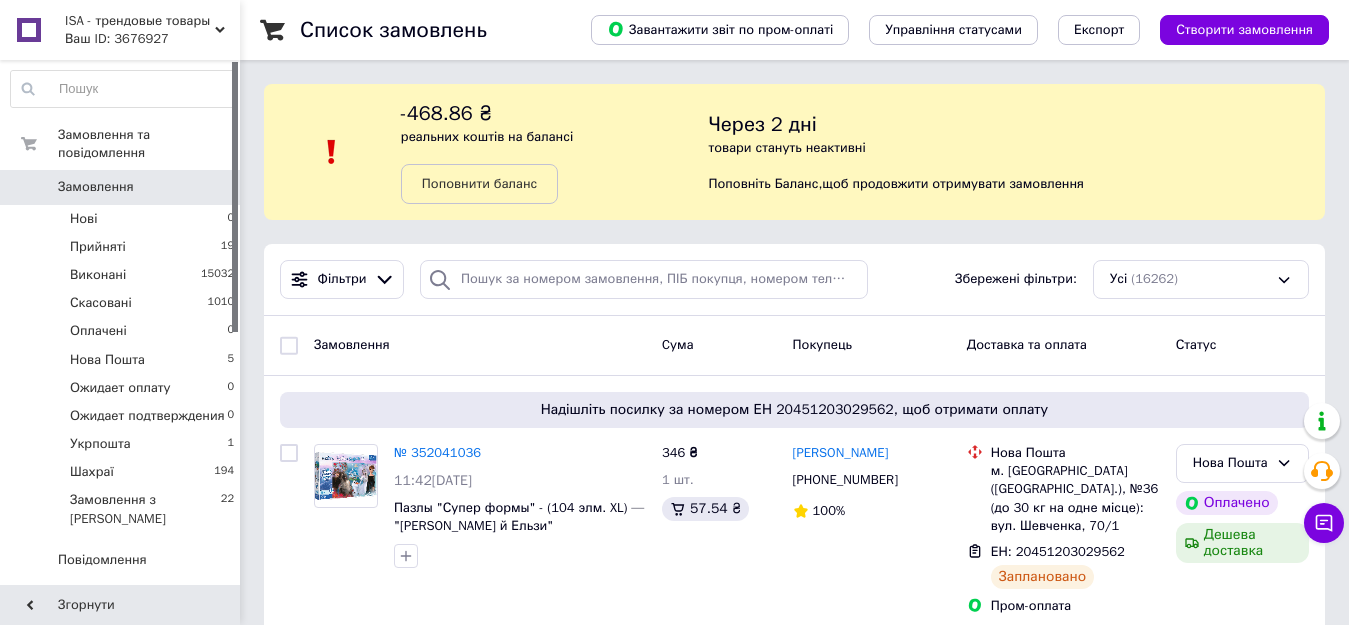 scroll, scrollTop: 3748, scrollLeft: 0, axis: vertical 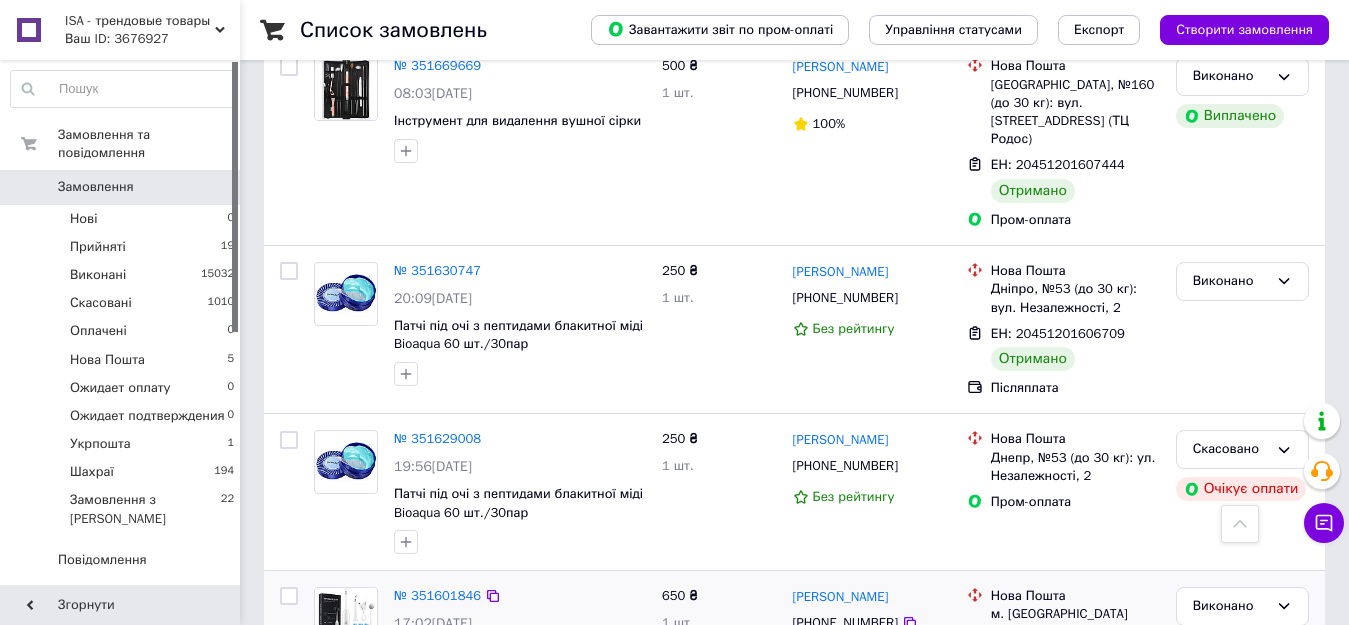 click on "Укрпошта" at bounding box center (100, 444) 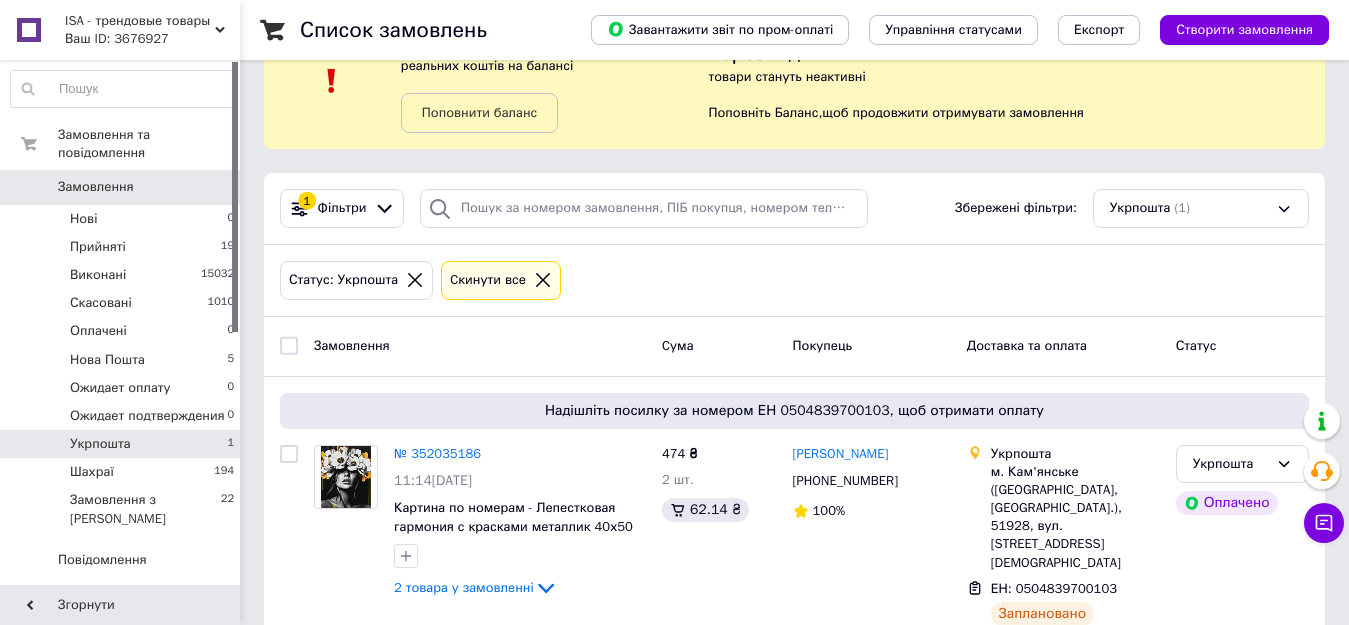 scroll, scrollTop: 100, scrollLeft: 0, axis: vertical 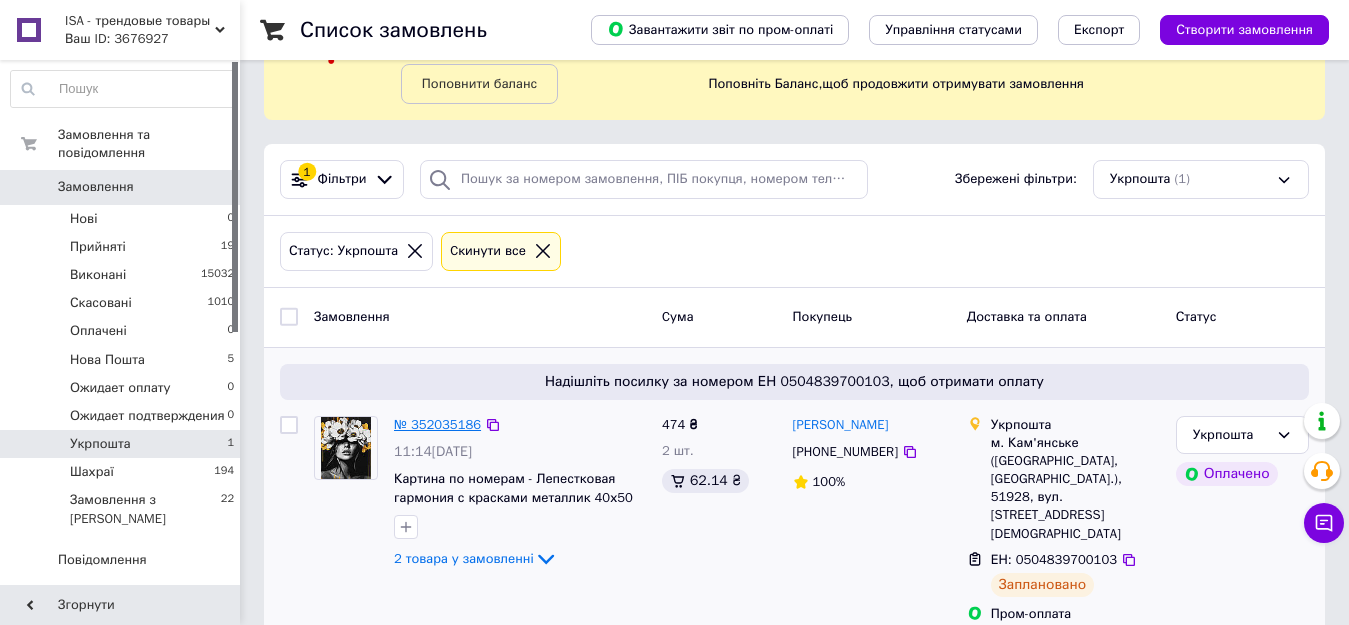 click on "№ 352035186" at bounding box center (437, 424) 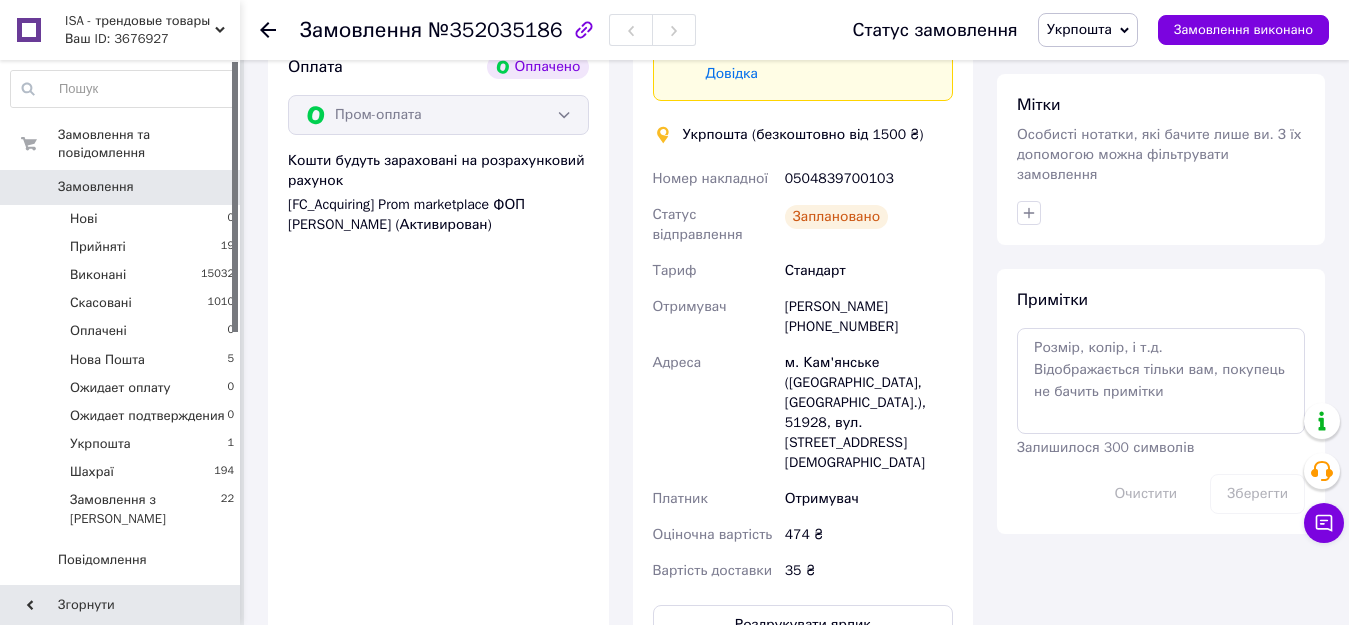 scroll, scrollTop: 1100, scrollLeft: 0, axis: vertical 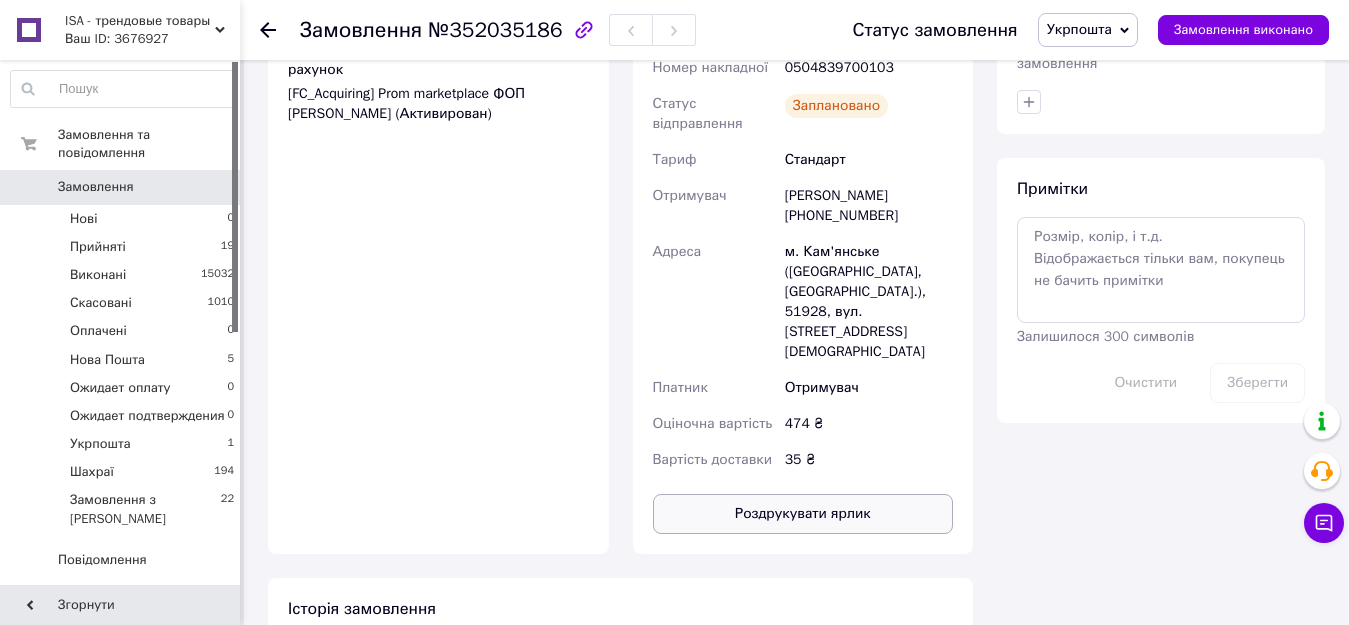 click on "Роздрукувати ярлик" at bounding box center (803, 514) 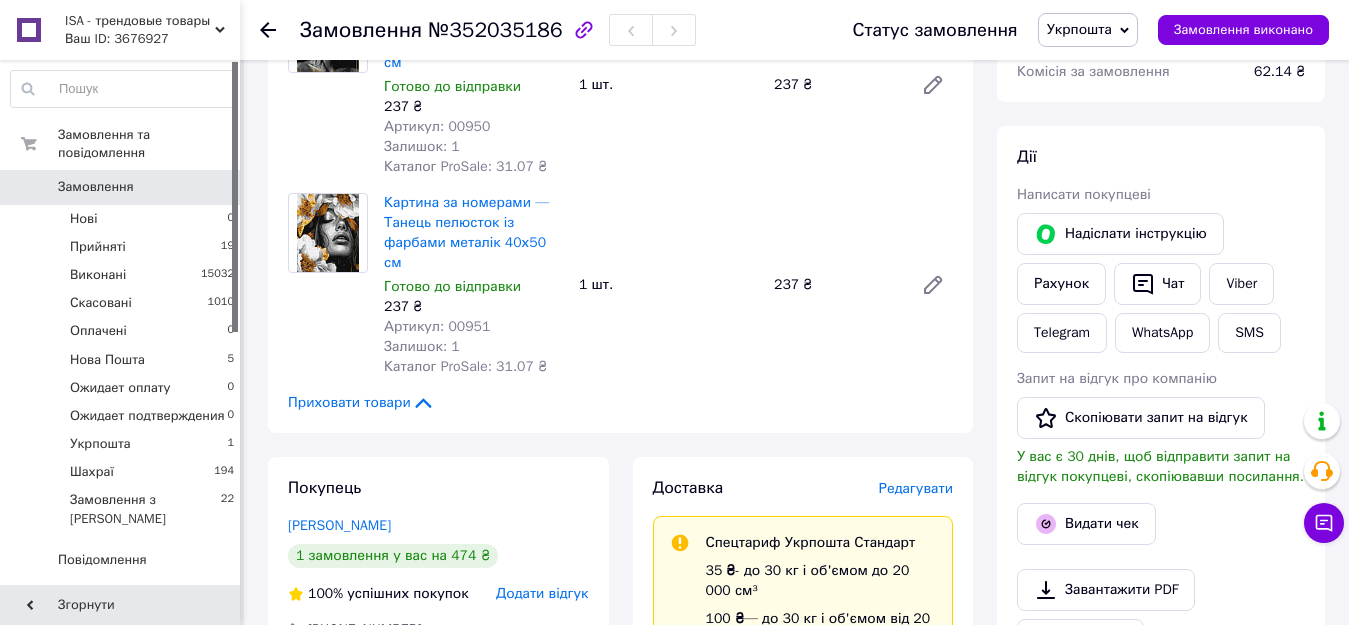 scroll, scrollTop: 100, scrollLeft: 0, axis: vertical 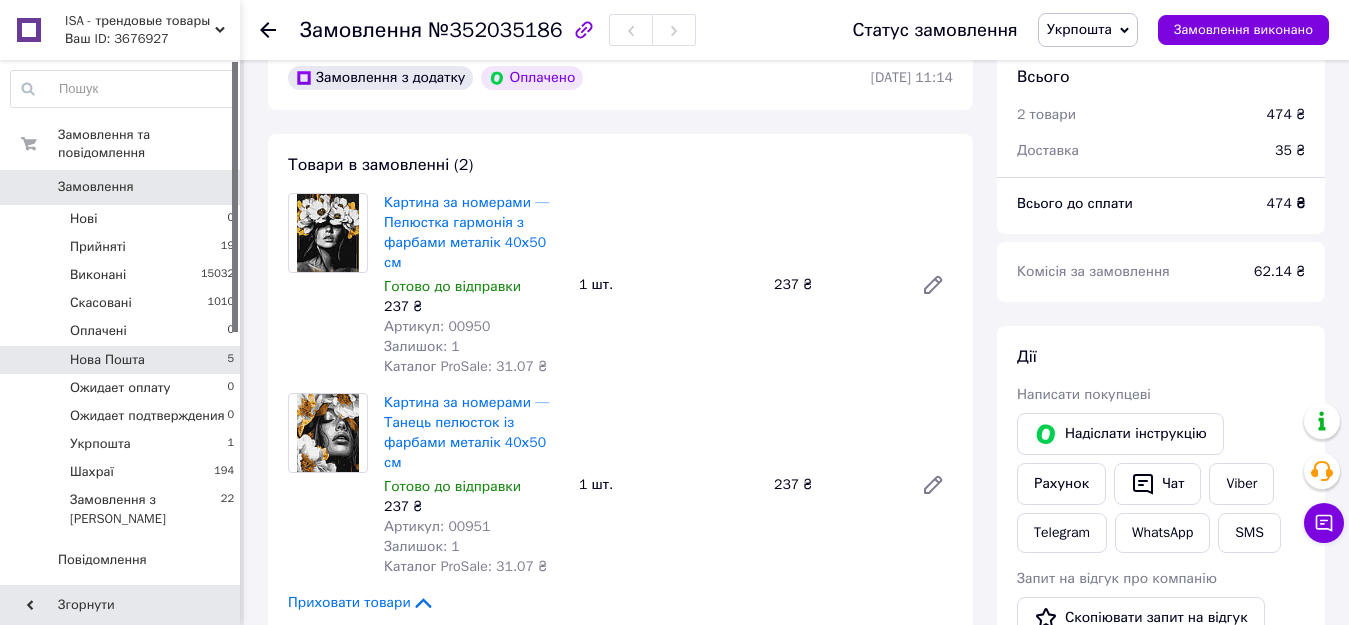 click on "Нова Пошта 5" at bounding box center (123, 360) 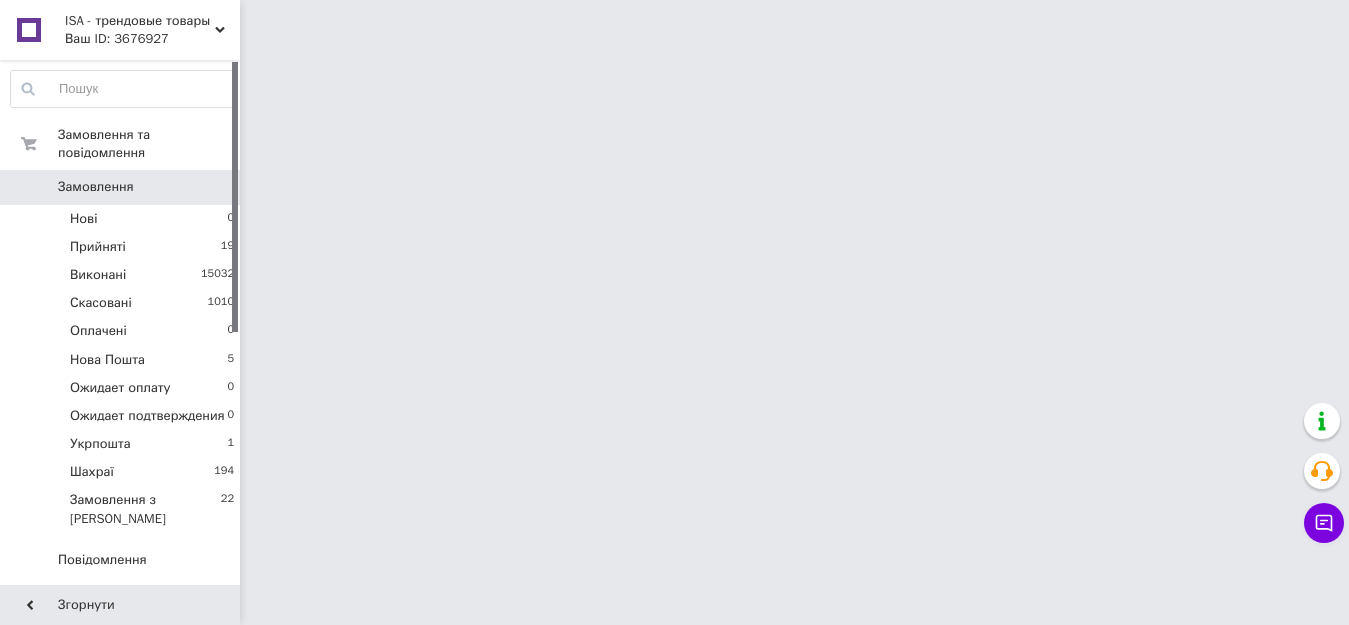 scroll, scrollTop: 0, scrollLeft: 0, axis: both 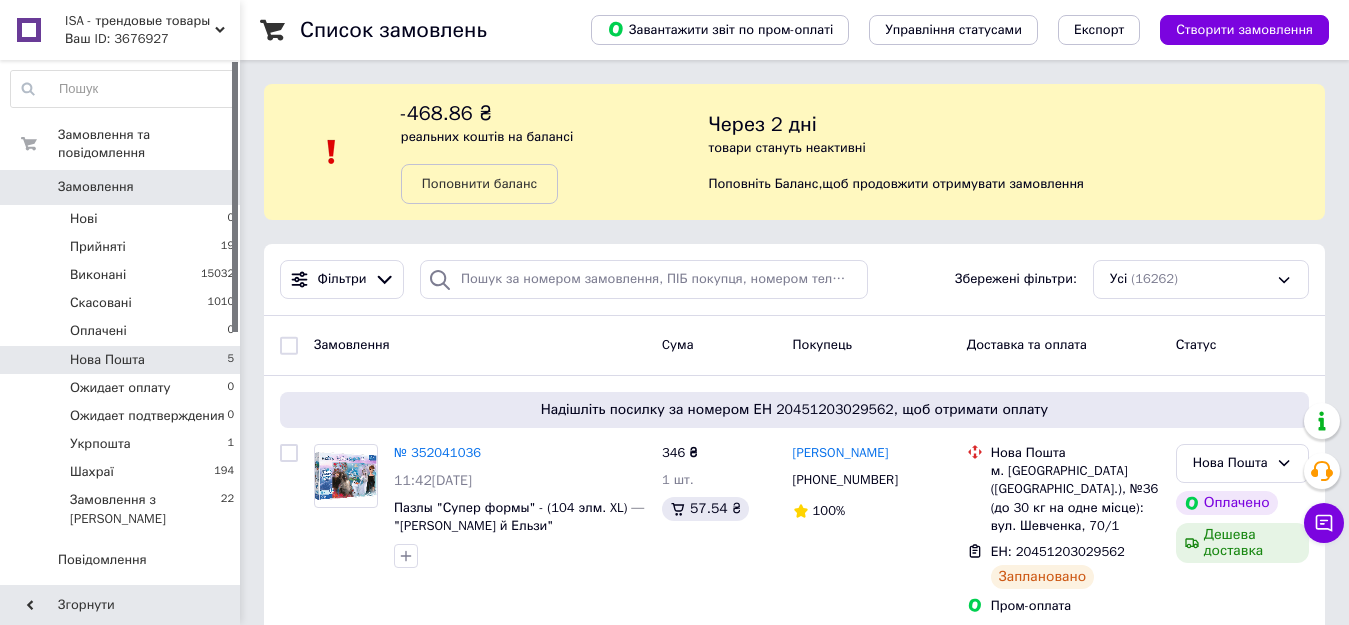click on "Нова Пошта" at bounding box center [107, 360] 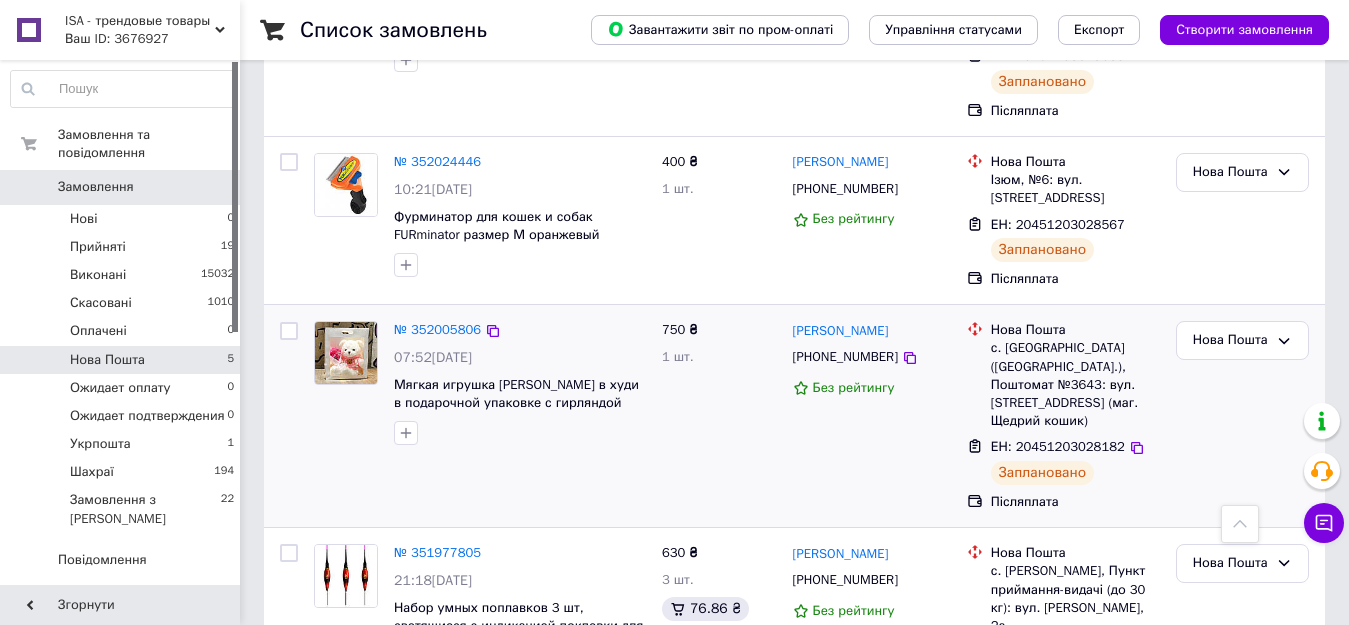 scroll, scrollTop: 848, scrollLeft: 0, axis: vertical 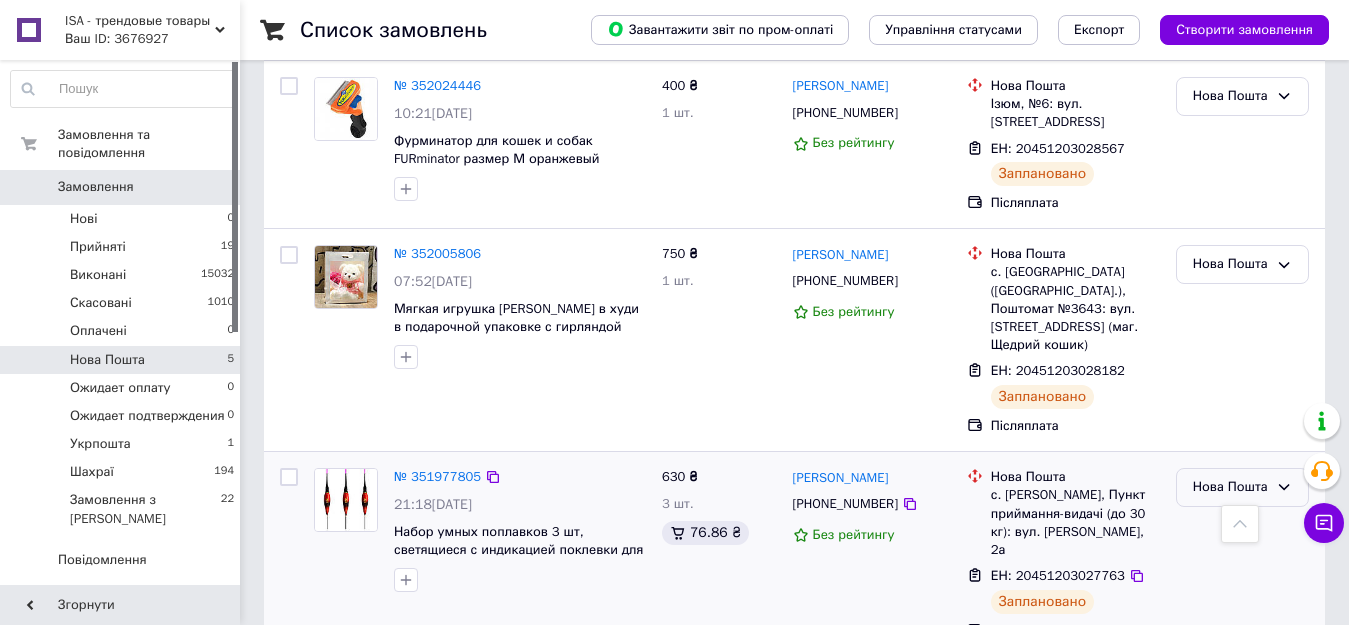 click on "Нова Пошта" at bounding box center (1242, 487) 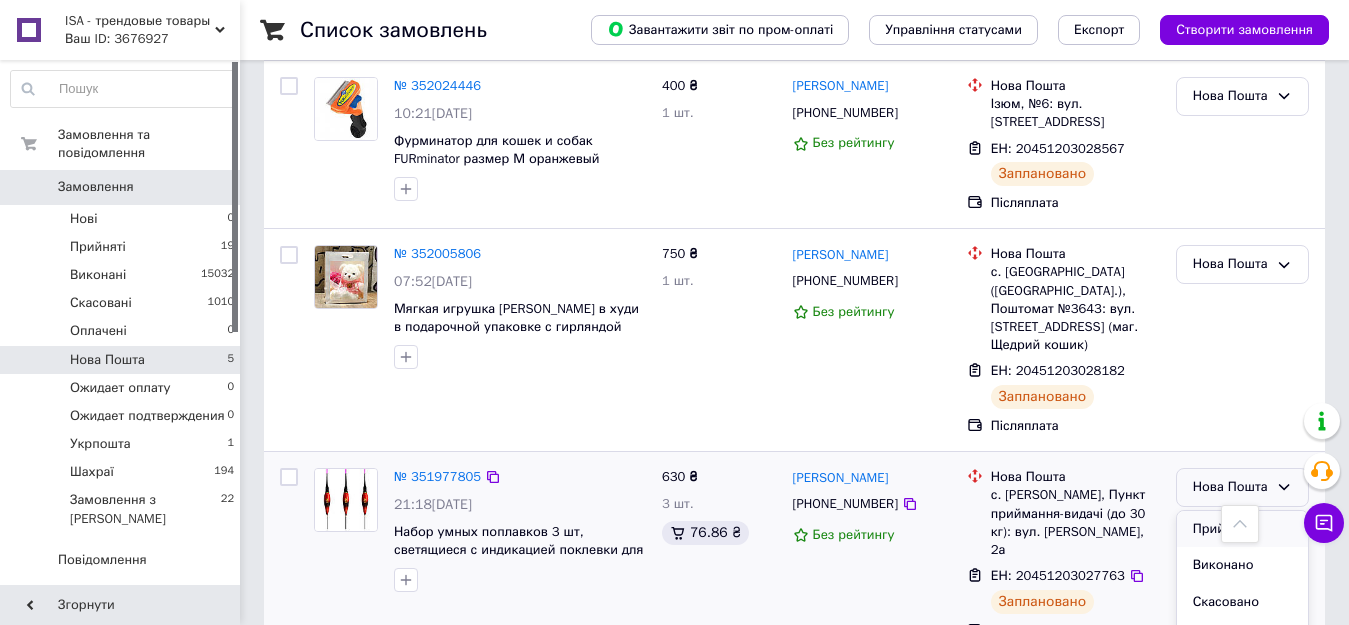 click on "Прийнято" at bounding box center (1242, 529) 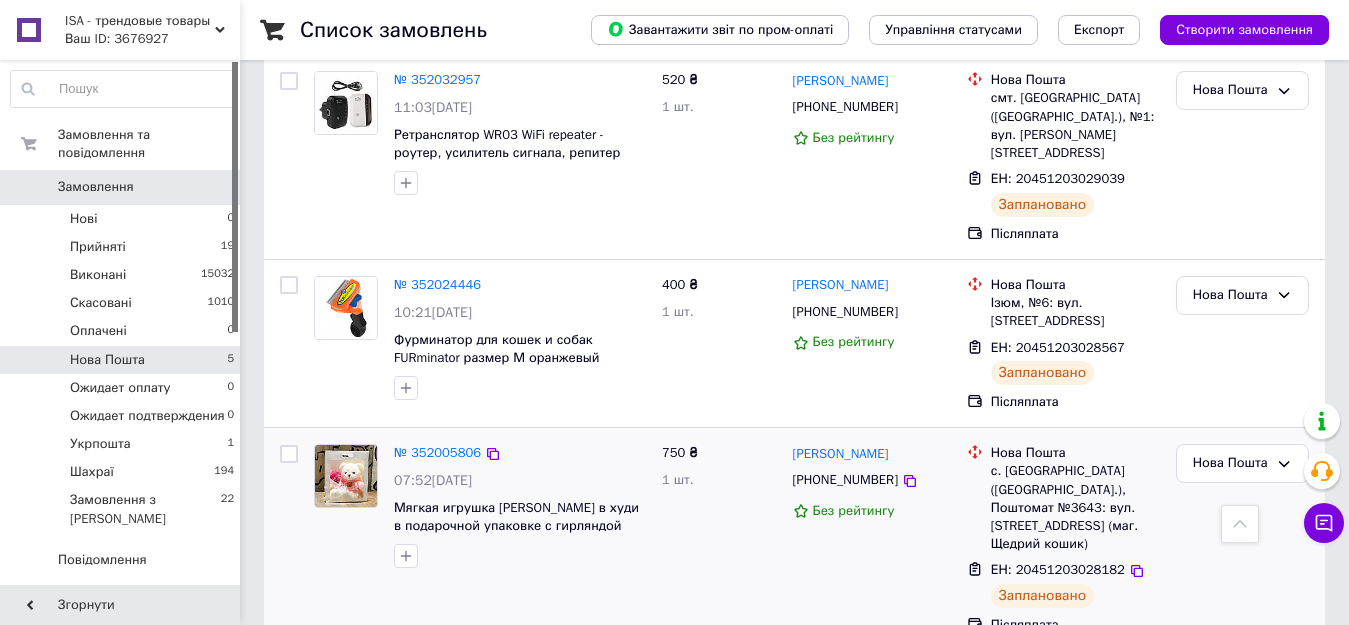 scroll, scrollTop: 648, scrollLeft: 0, axis: vertical 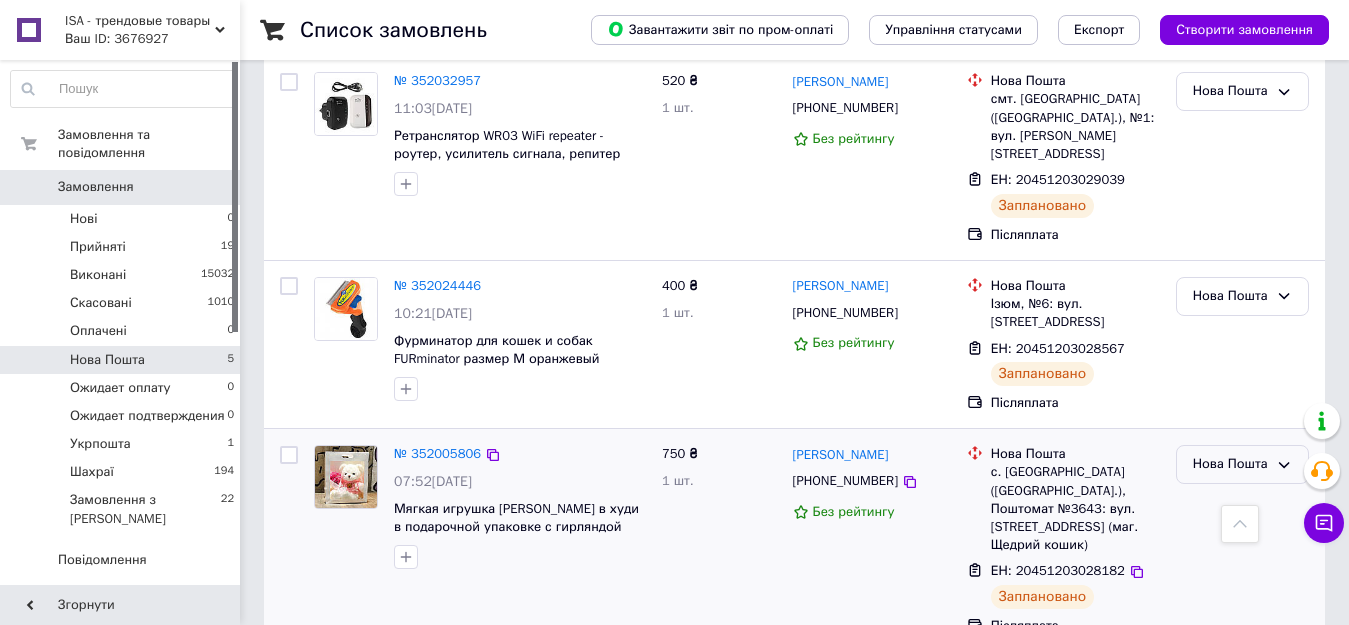 click on "Нова Пошта" at bounding box center [1230, 464] 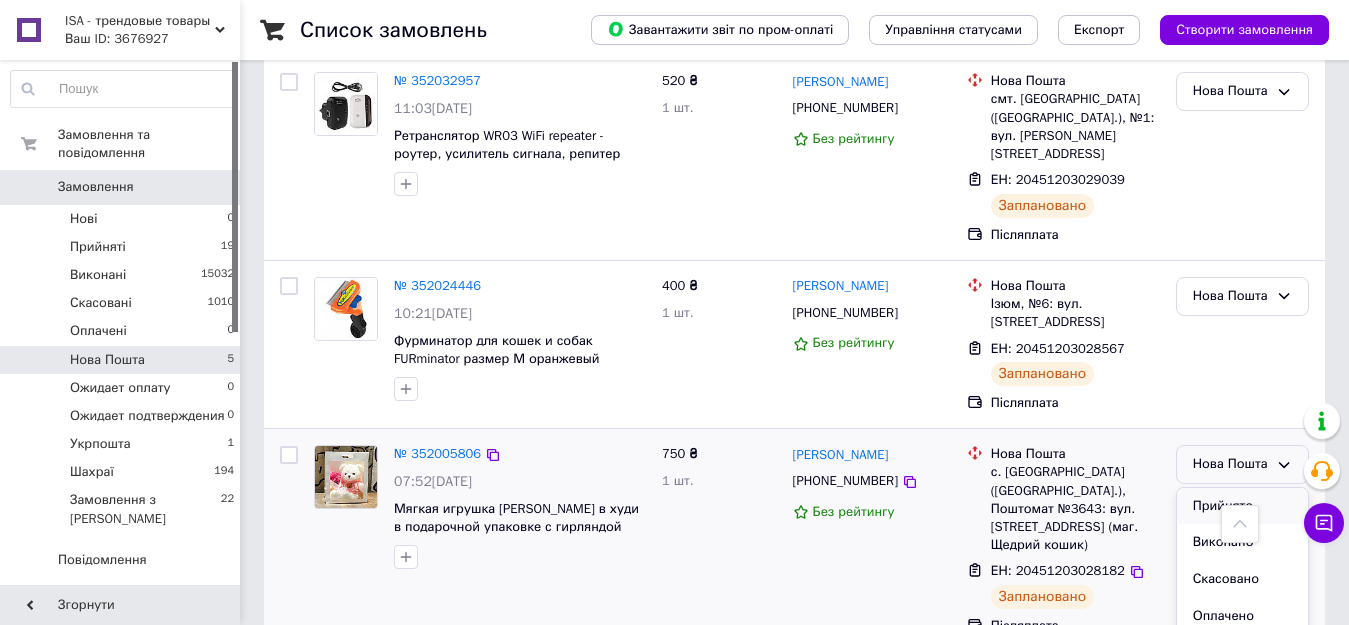 click on "Прийнято" at bounding box center [1242, 506] 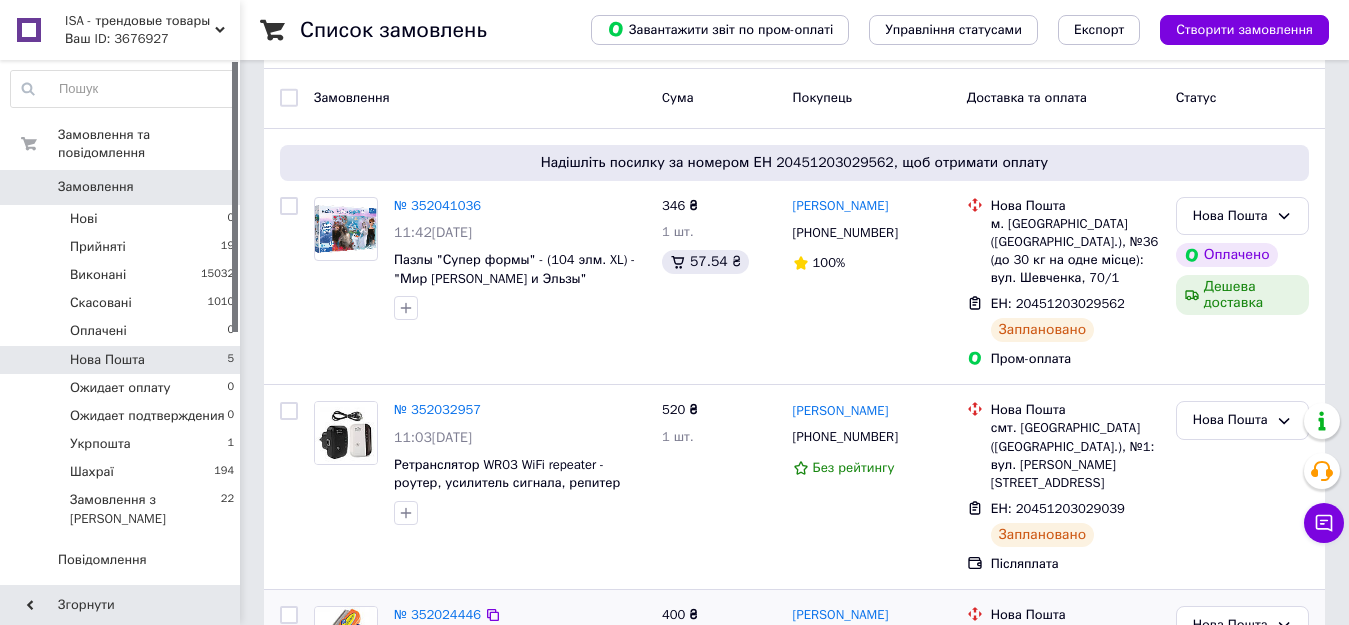 scroll, scrollTop: 348, scrollLeft: 0, axis: vertical 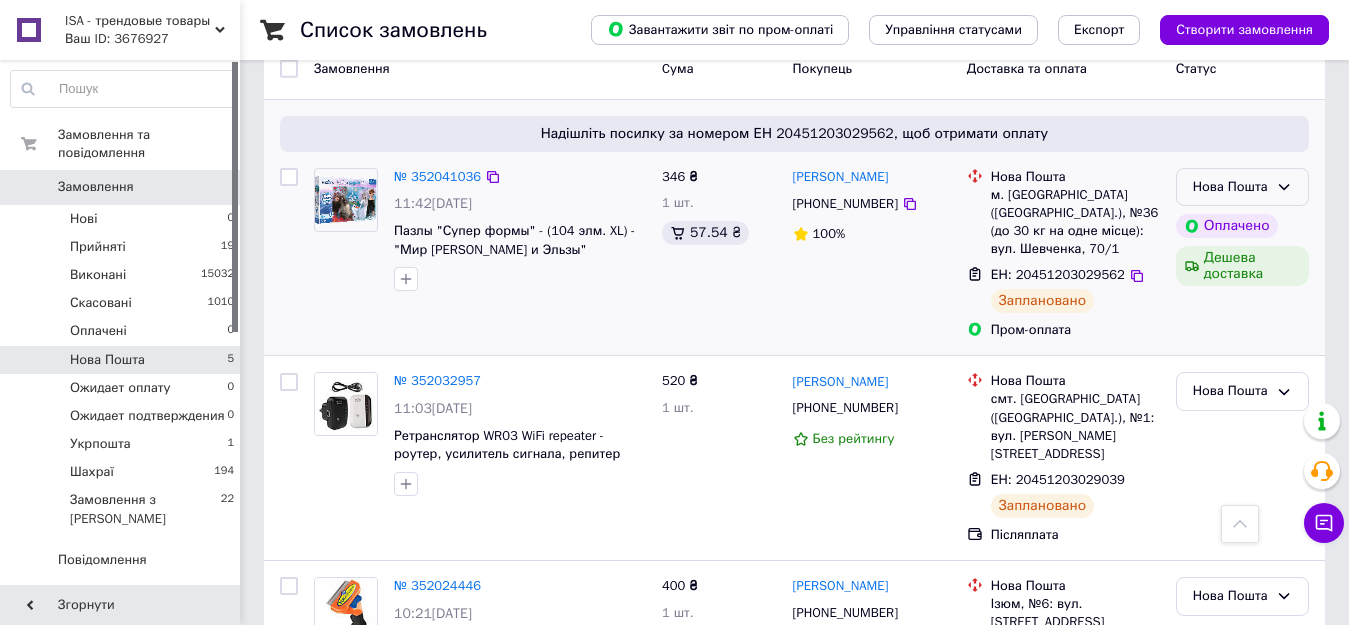 click on "Нова Пошта" at bounding box center (1242, 187) 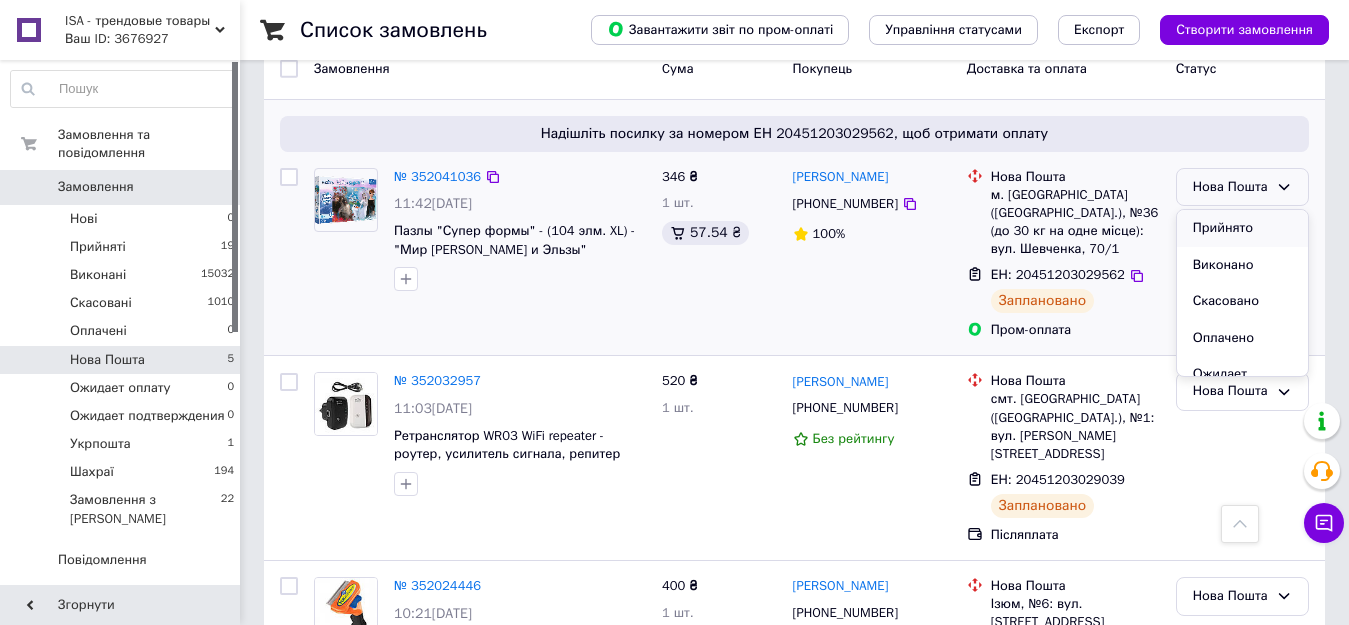 click on "Прийнято" at bounding box center (1242, 228) 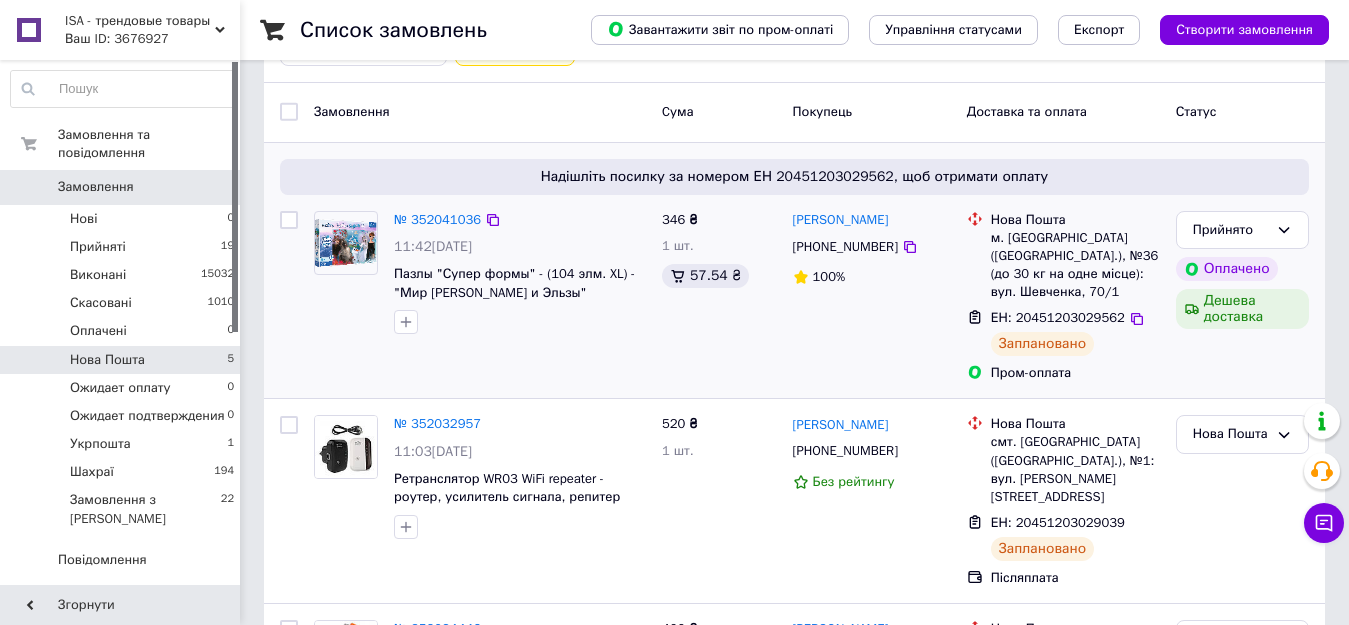scroll, scrollTop: 457, scrollLeft: 0, axis: vertical 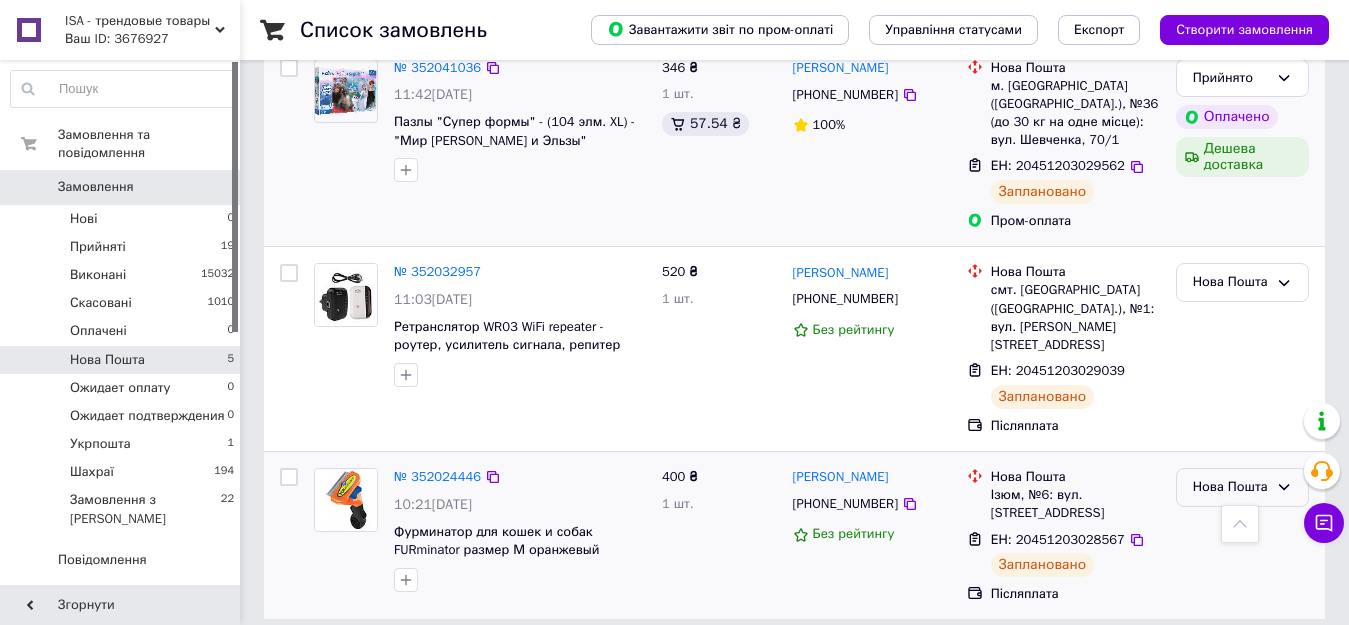 click on "Нова Пошта" at bounding box center (1230, 487) 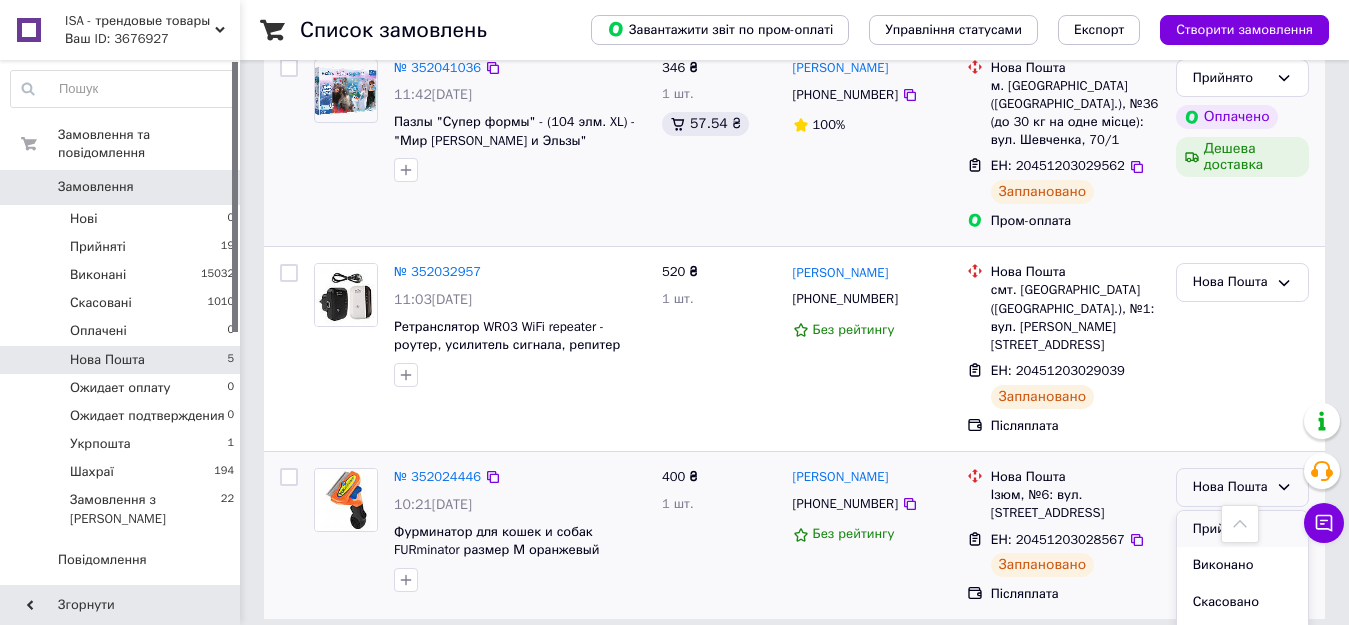 click on "Прийнято" at bounding box center [1242, 529] 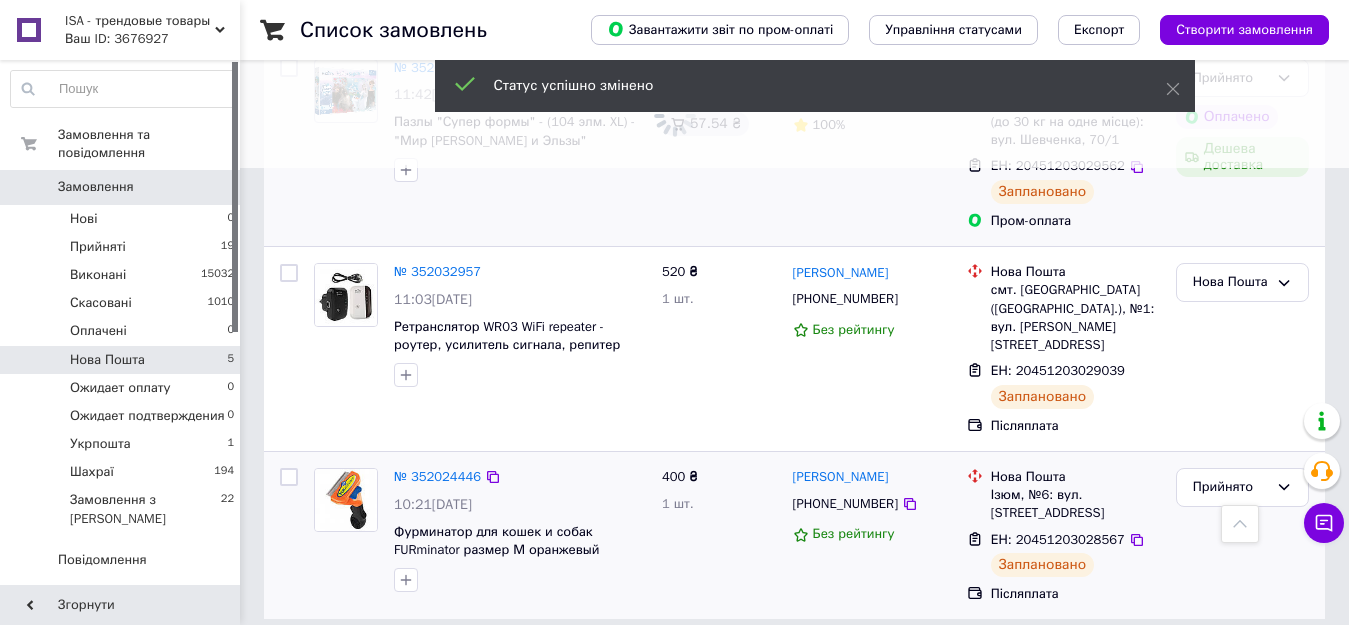 scroll, scrollTop: 200, scrollLeft: 0, axis: vertical 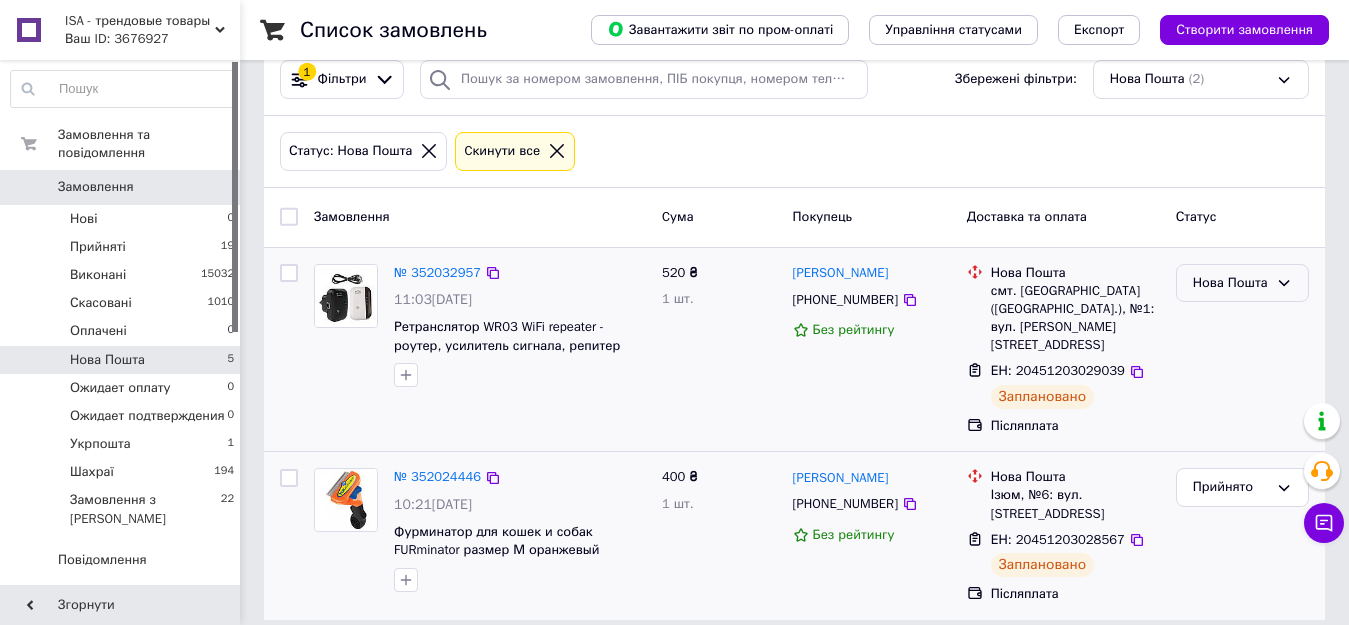 click on "Нова Пошта" at bounding box center (1230, 283) 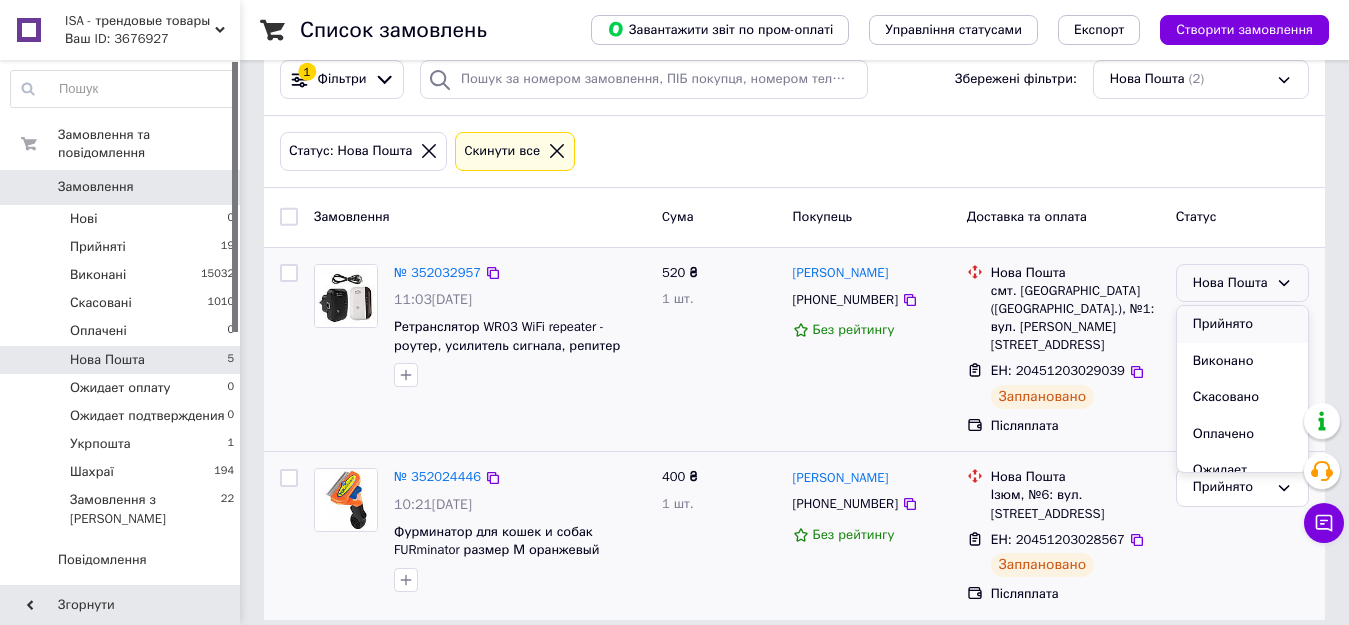 click on "Прийнято" at bounding box center [1242, 324] 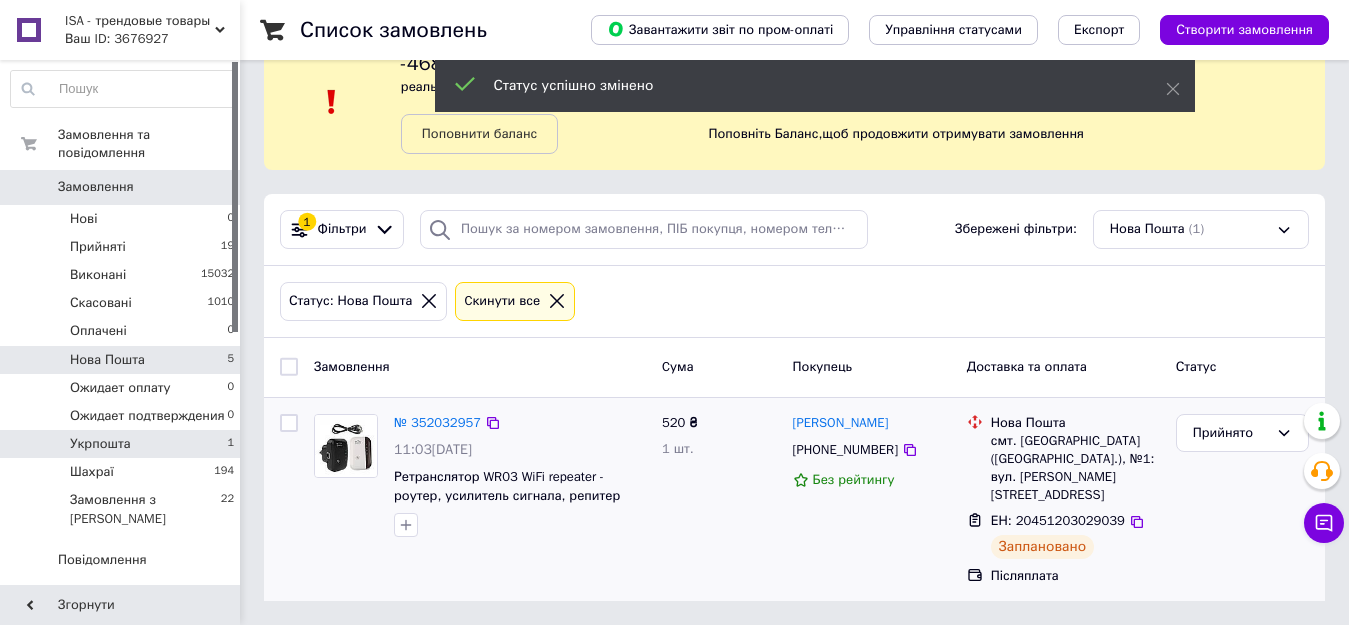 scroll, scrollTop: 32, scrollLeft: 0, axis: vertical 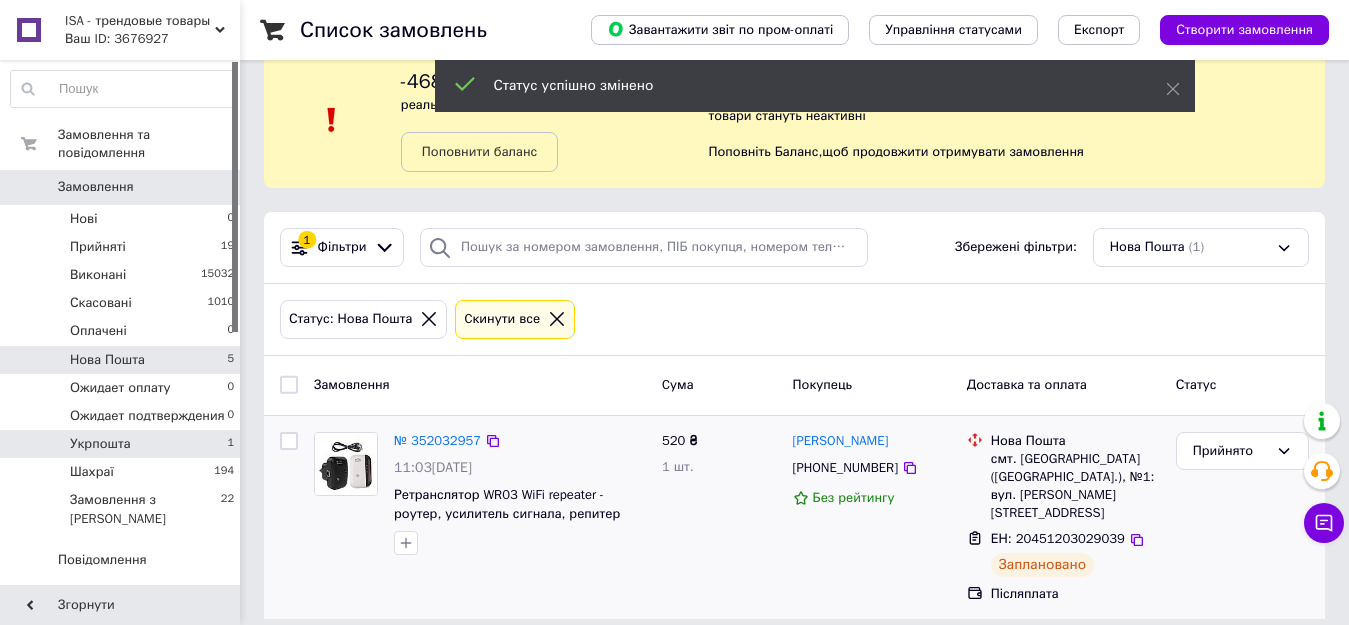 click on "Укрпошта 1" at bounding box center (123, 444) 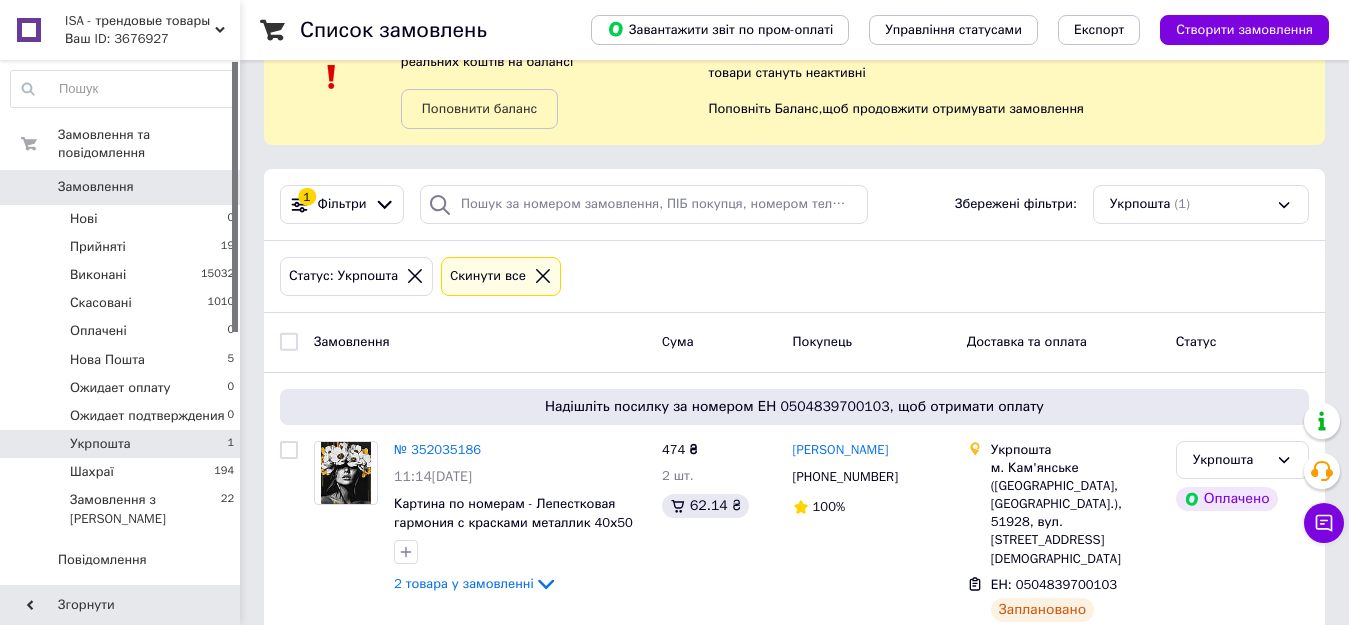 scroll, scrollTop: 102, scrollLeft: 0, axis: vertical 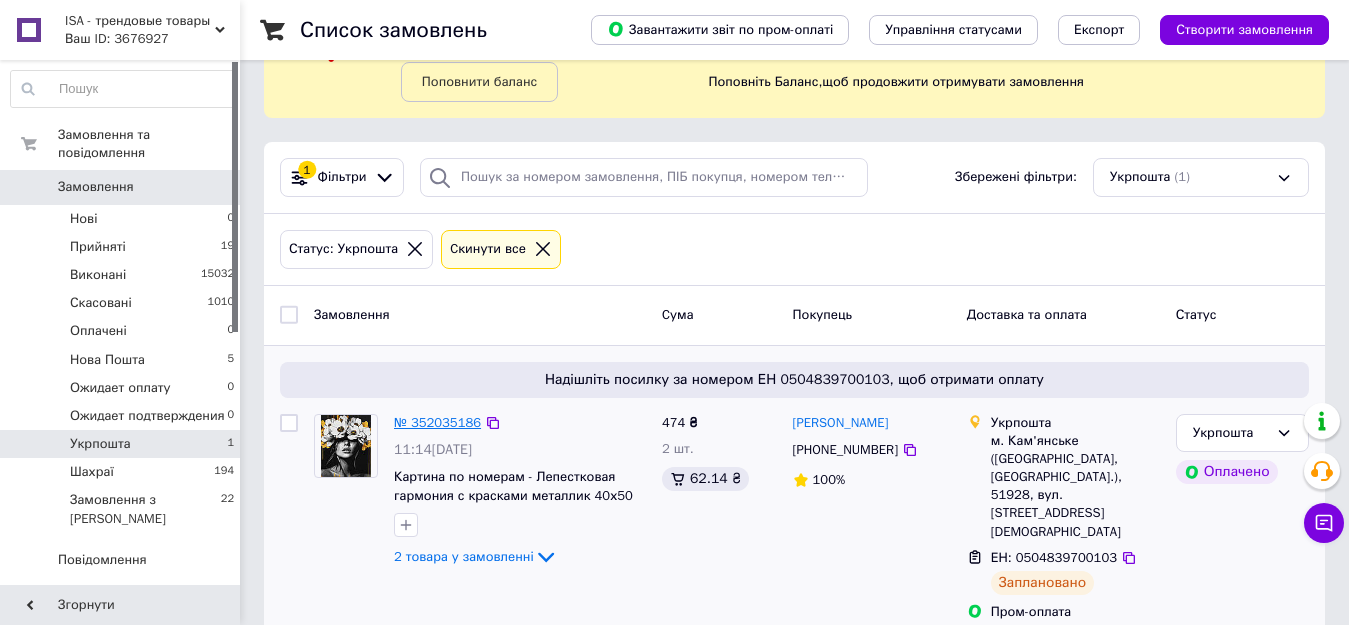 click on "№ 352035186" at bounding box center [437, 422] 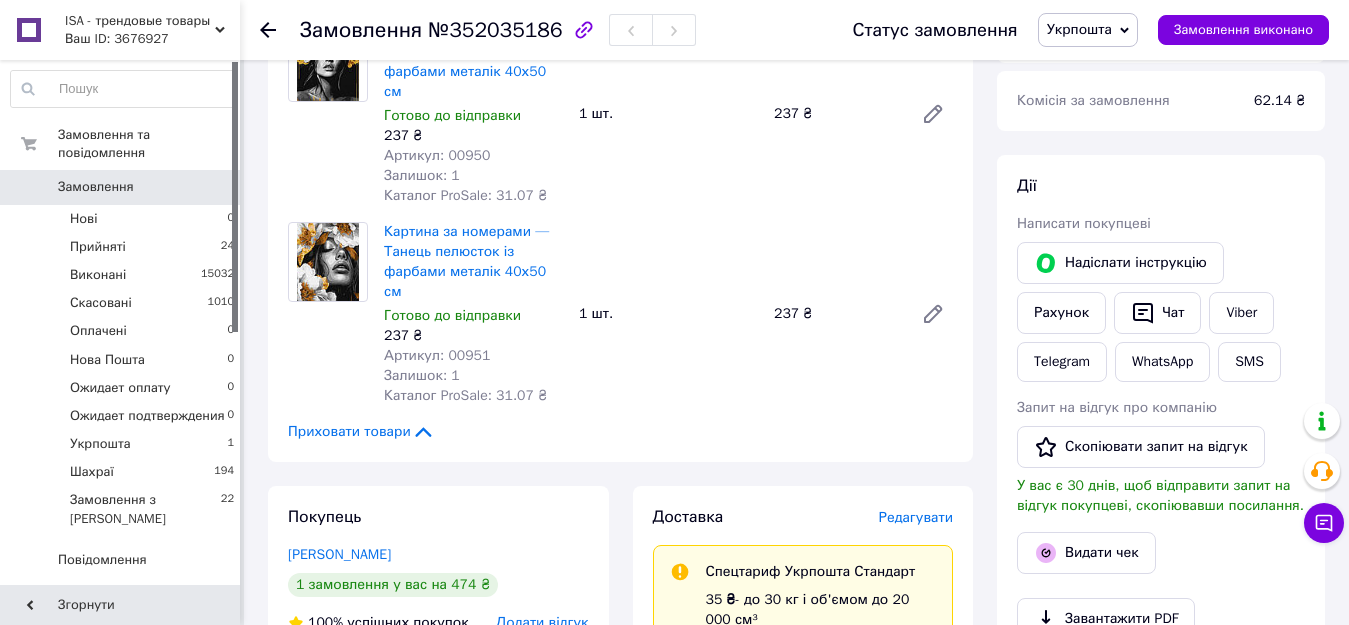 scroll, scrollTop: 302, scrollLeft: 0, axis: vertical 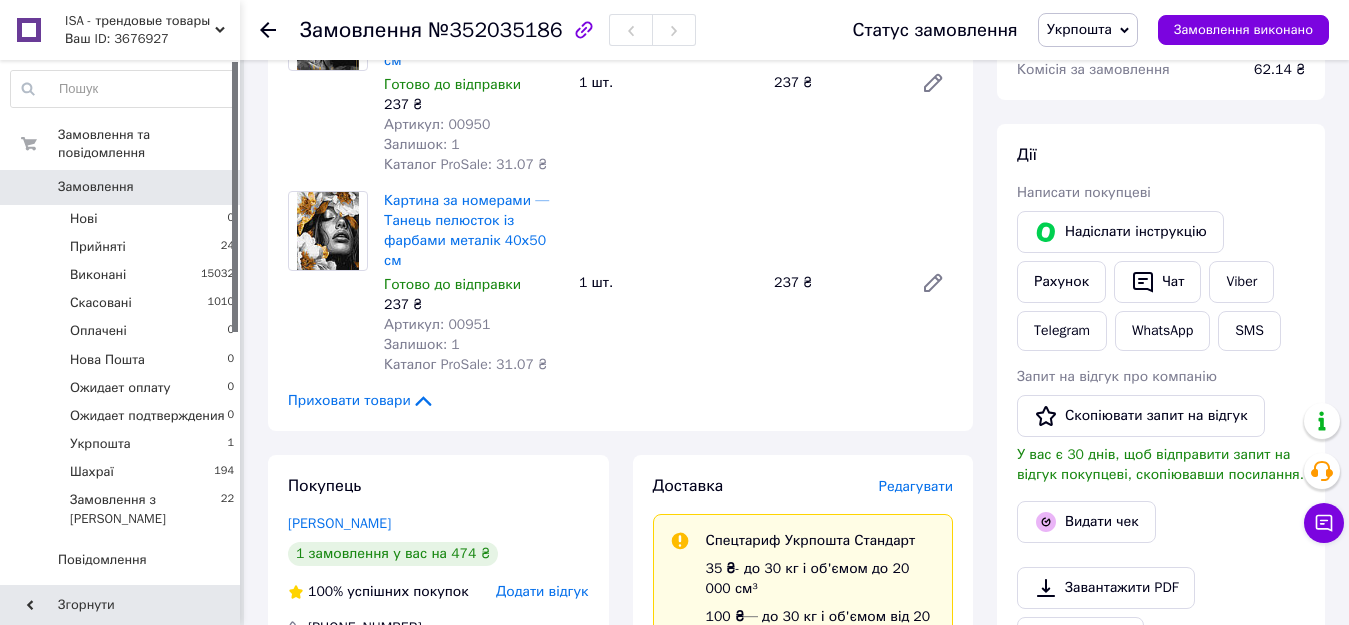 click on "Укрпошта" at bounding box center (1079, 29) 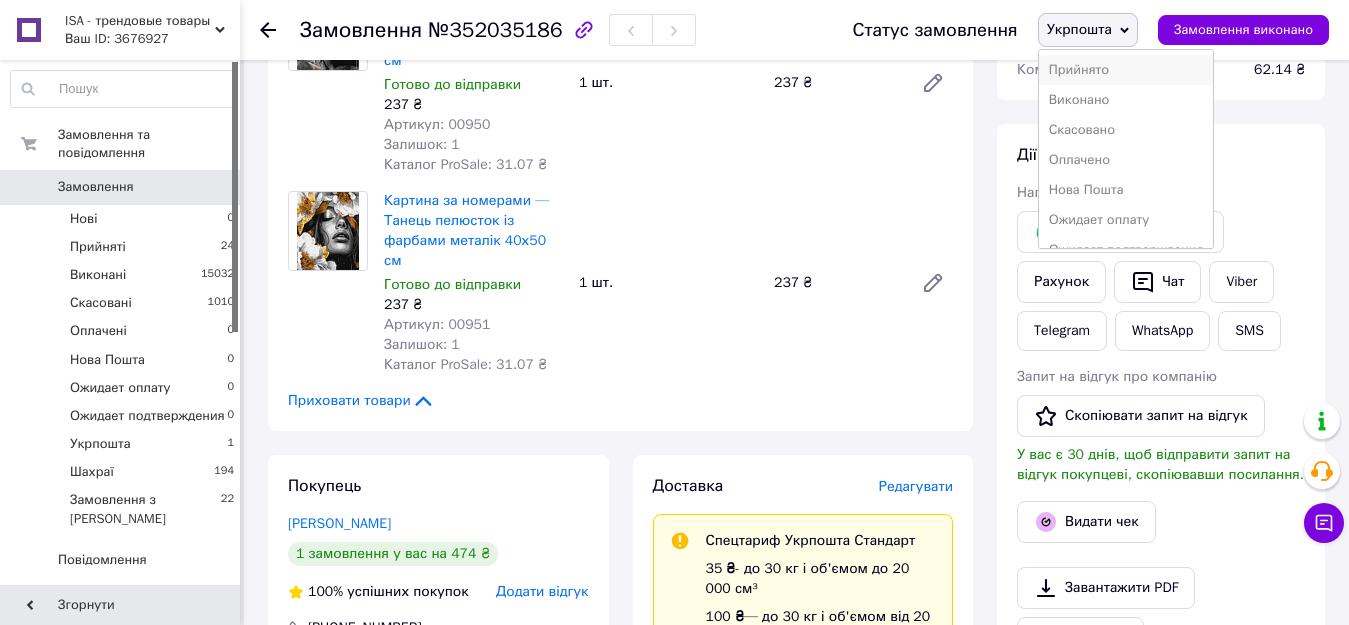 click on "Прийнято" at bounding box center (1126, 70) 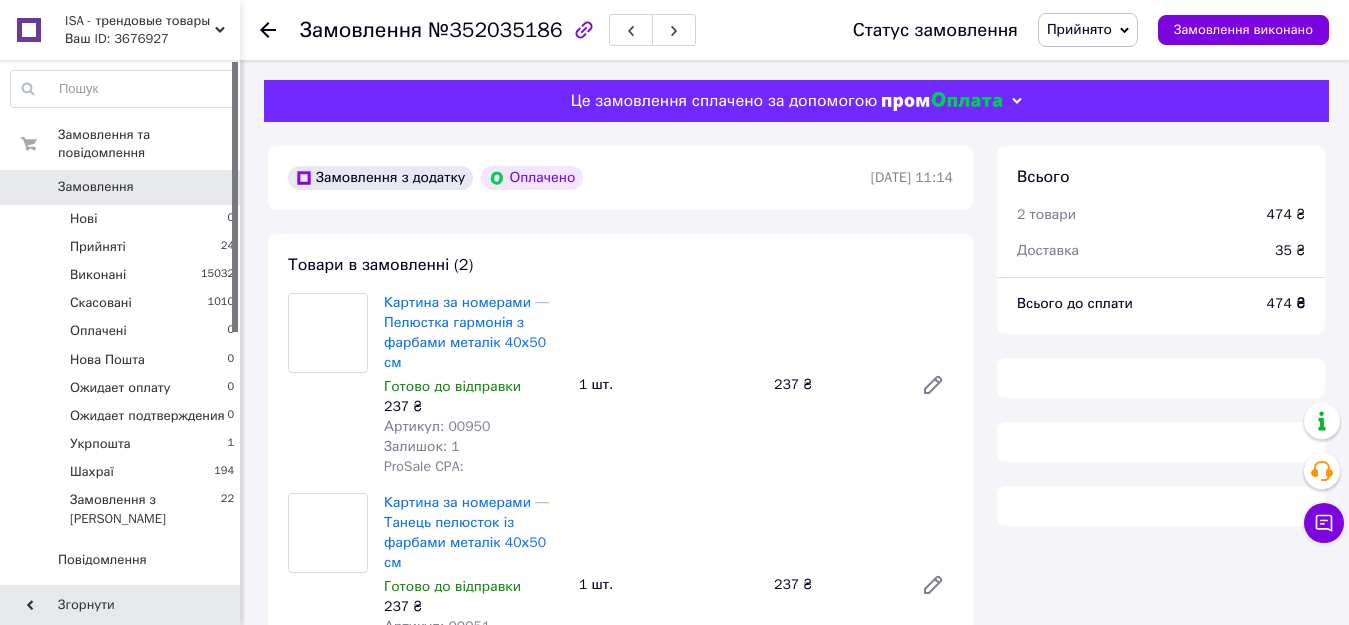 scroll, scrollTop: 341, scrollLeft: 0, axis: vertical 